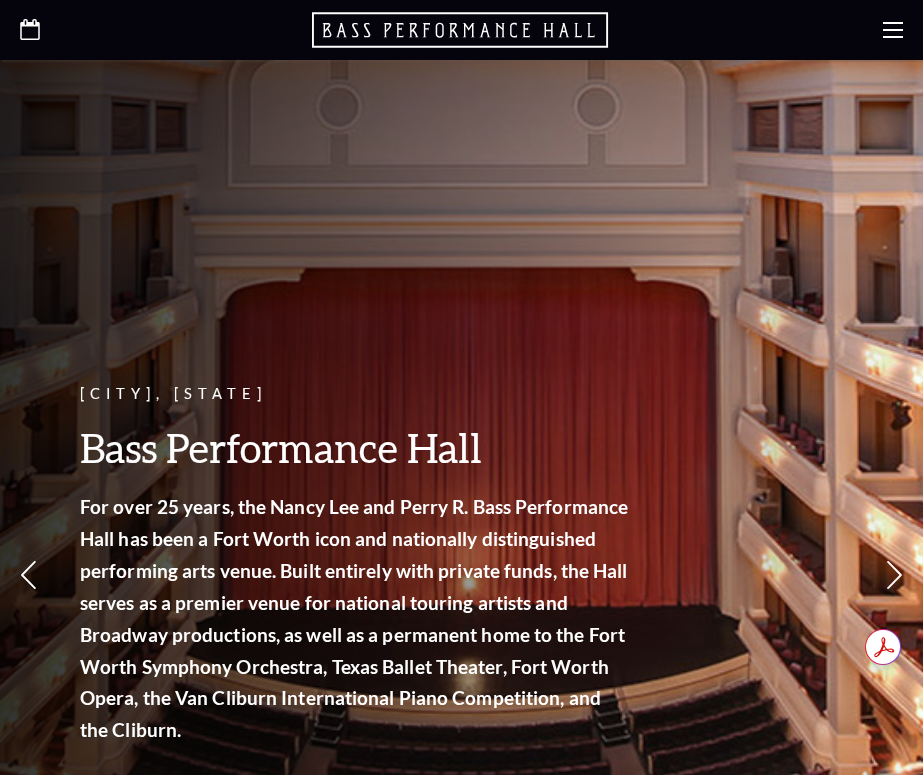 scroll, scrollTop: 0, scrollLeft: 0, axis: both 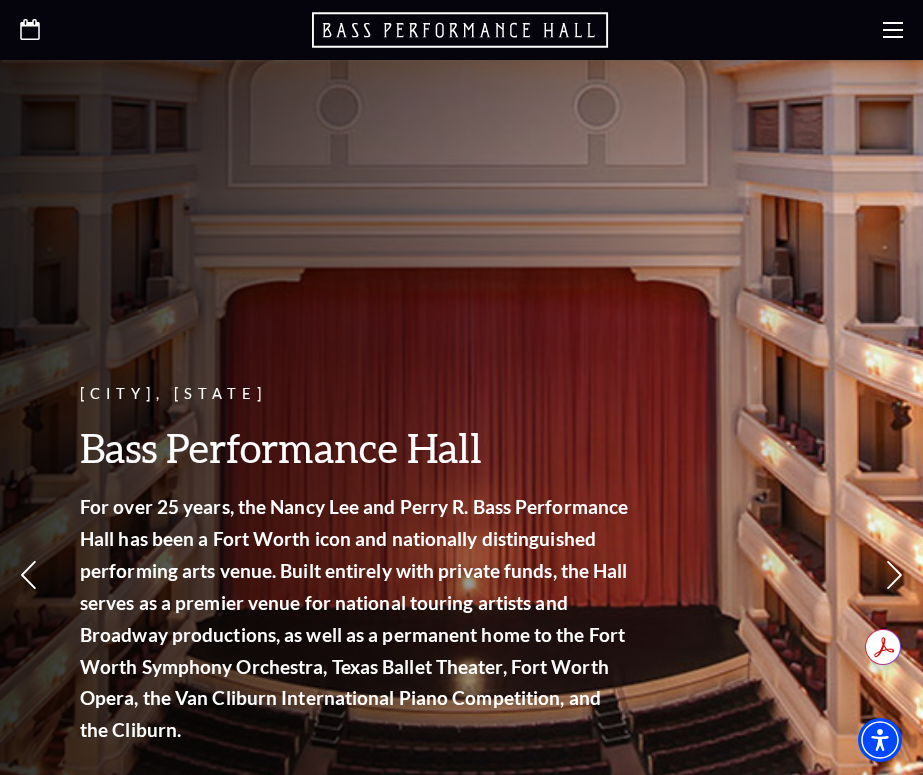 click at bounding box center (461, 30) 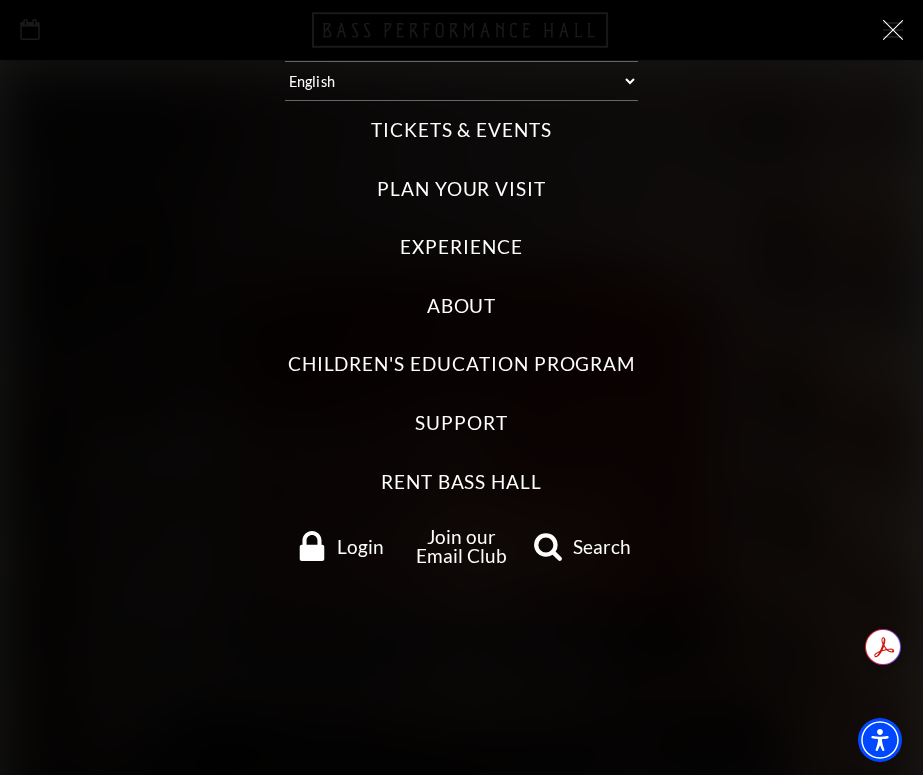 click on "Tickets & Events" at bounding box center [461, 130] 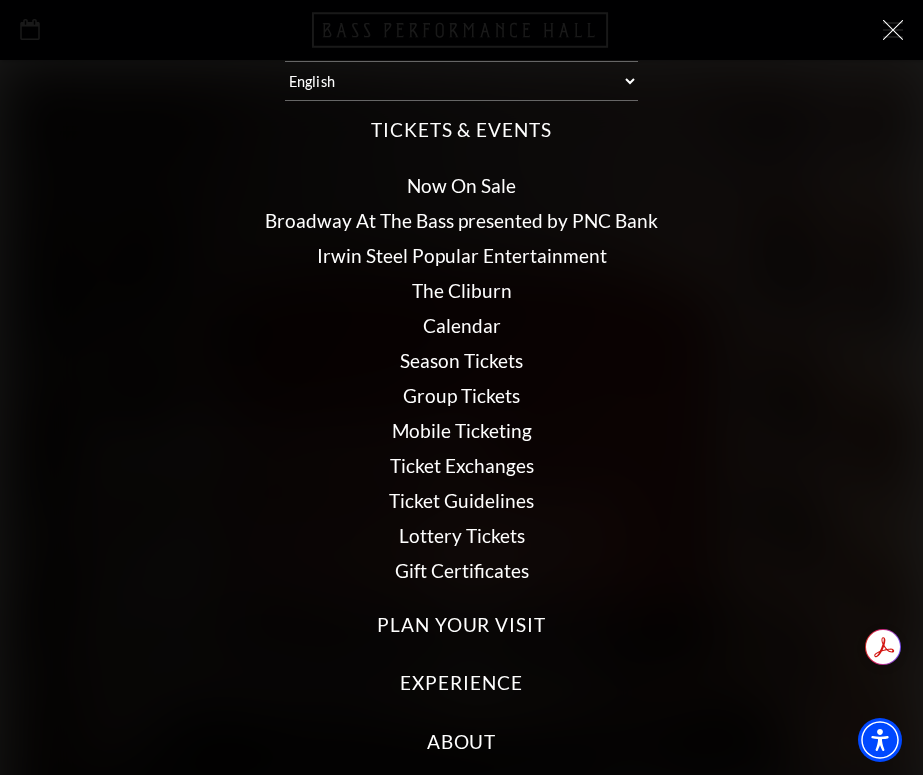 click on "Now On Sale" at bounding box center [461, 185] 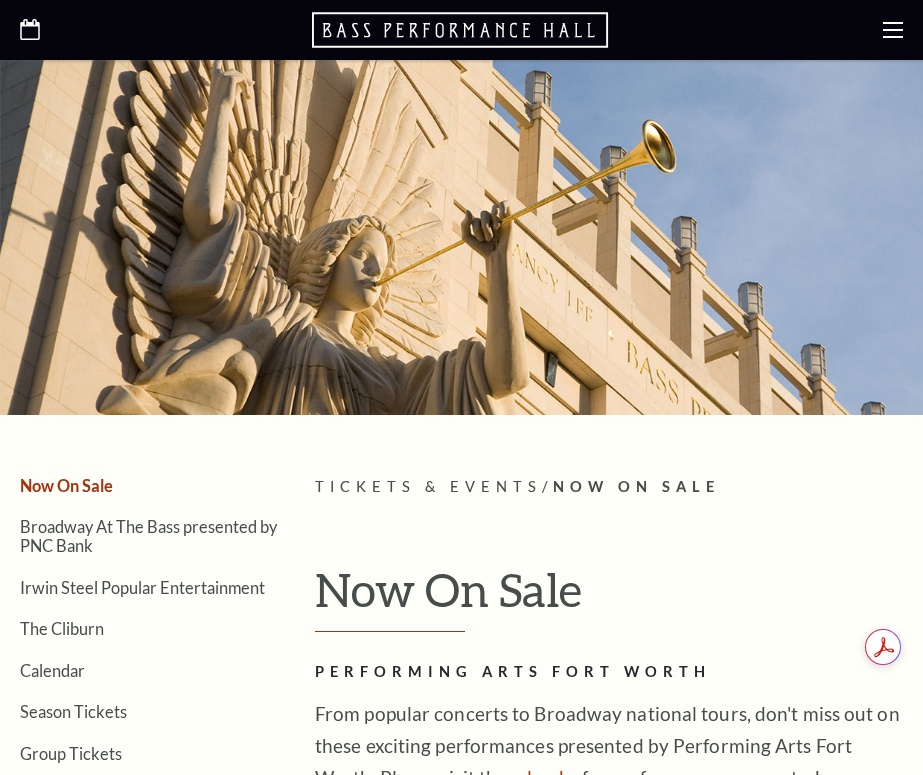 scroll, scrollTop: 0, scrollLeft: 0, axis: both 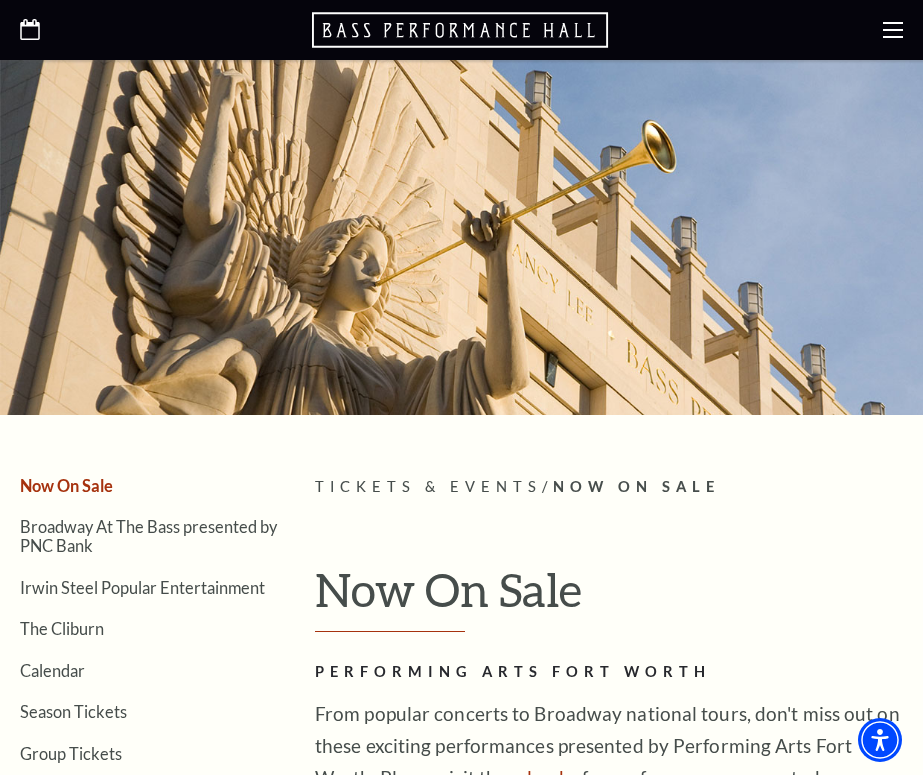click 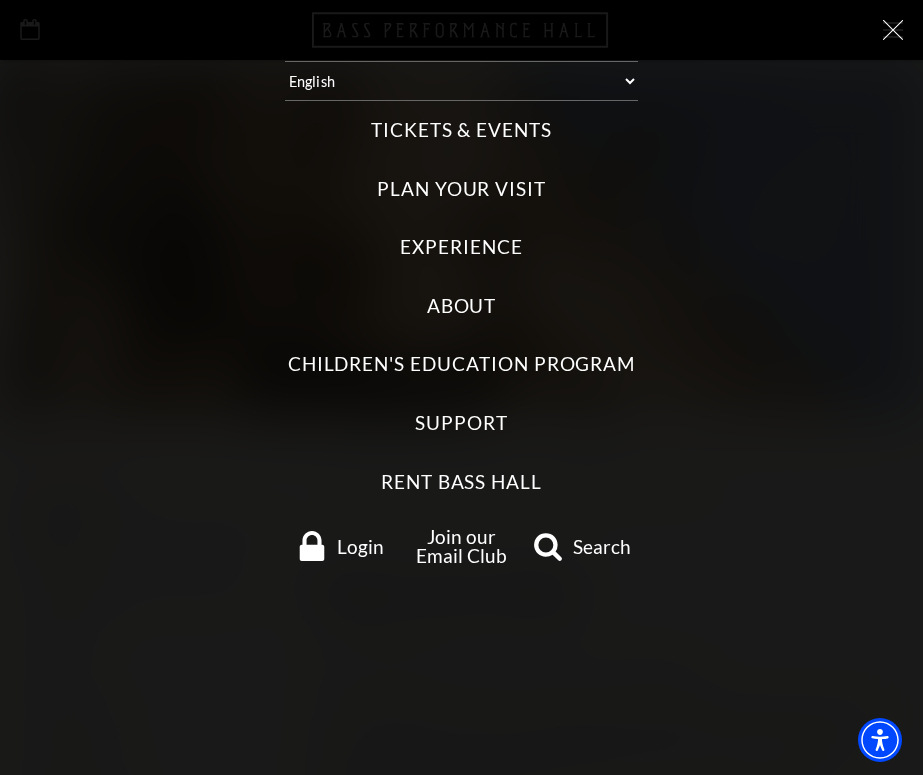 click 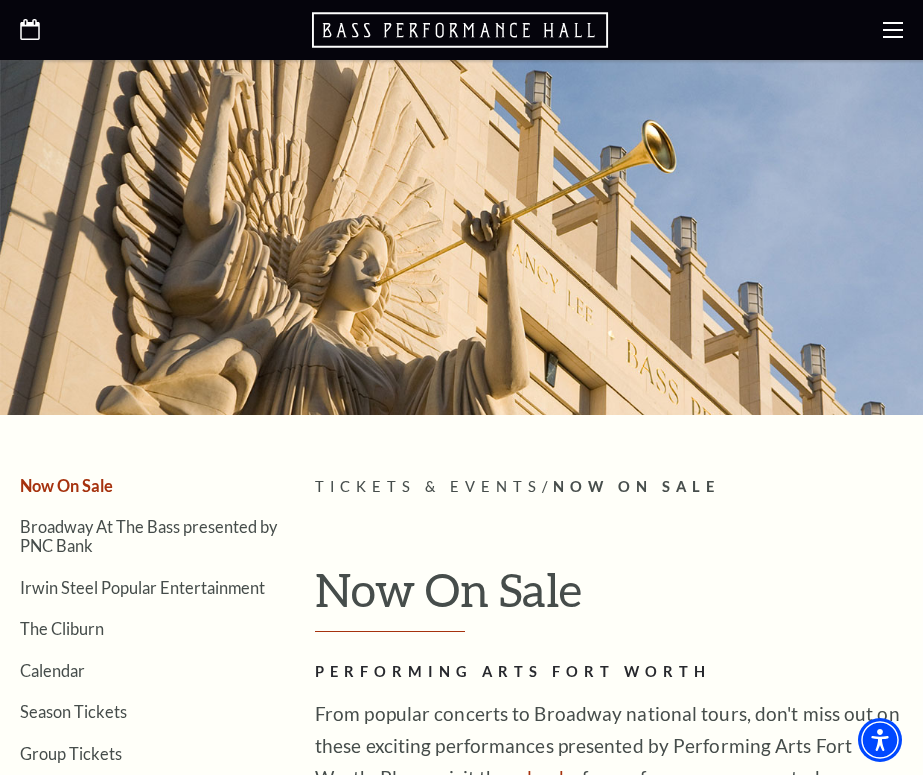 click 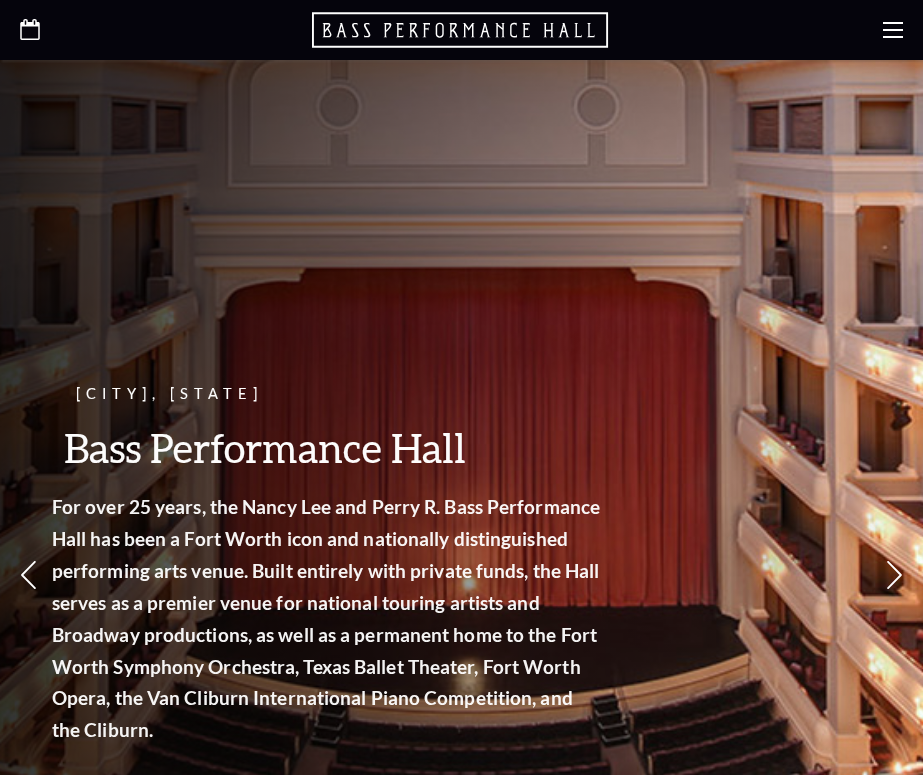 scroll, scrollTop: 0, scrollLeft: 0, axis: both 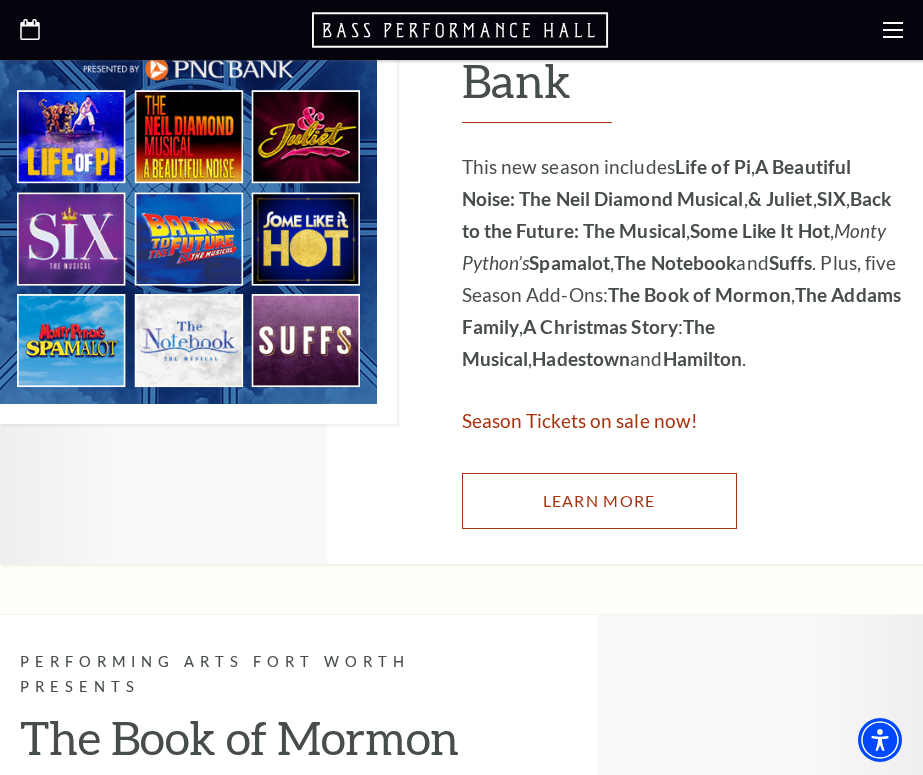 click on "Learn More" at bounding box center (599, 501) 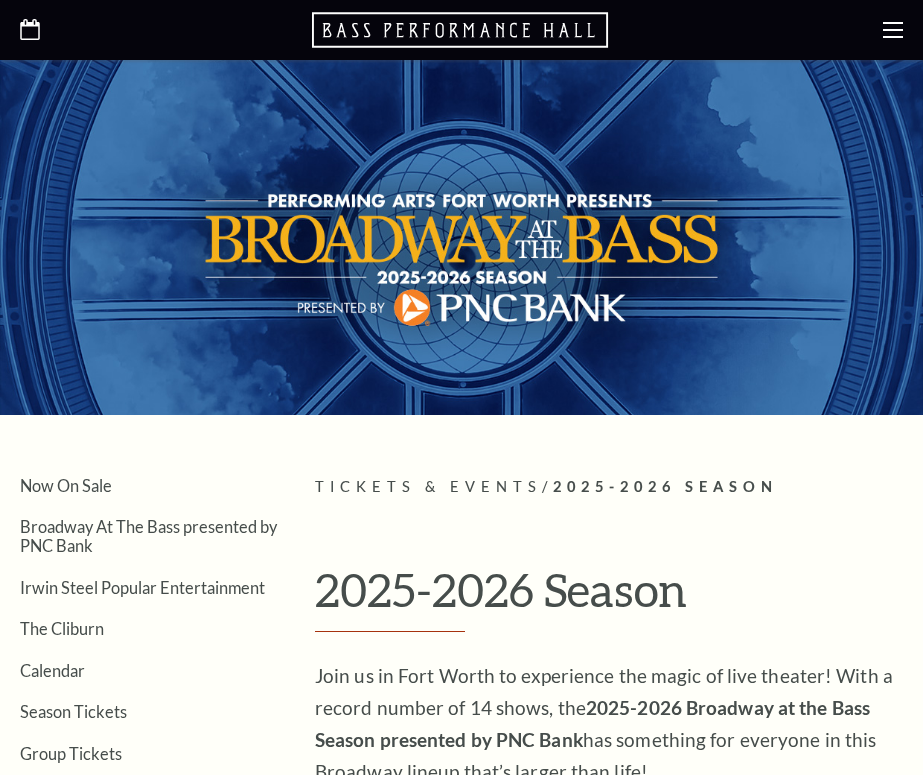 scroll, scrollTop: 0, scrollLeft: 0, axis: both 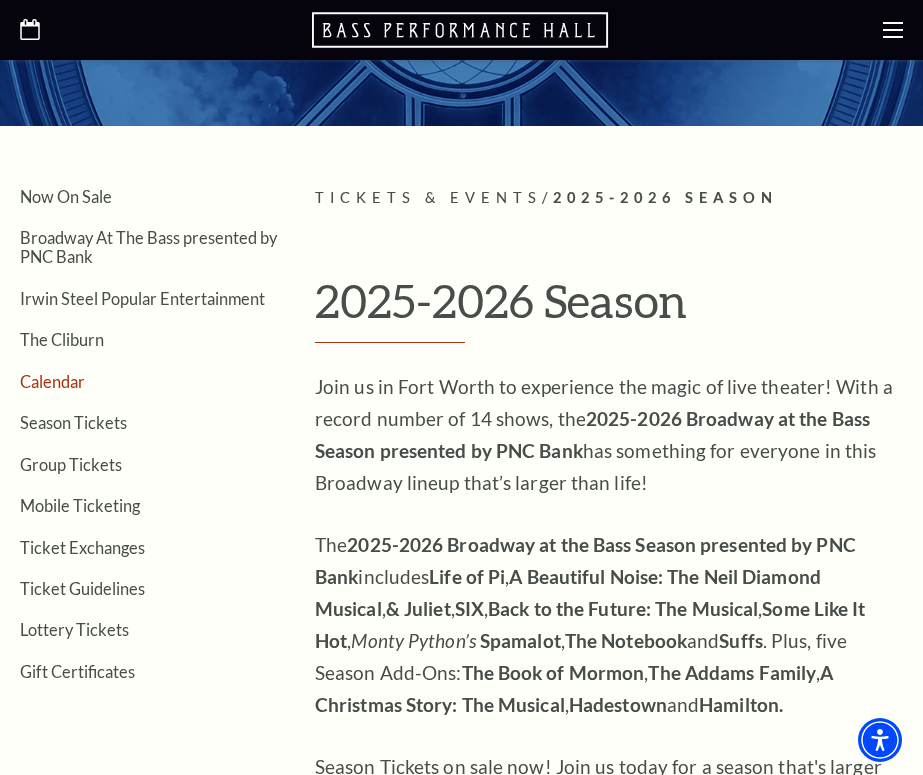 click on "Calendar" at bounding box center (52, 381) 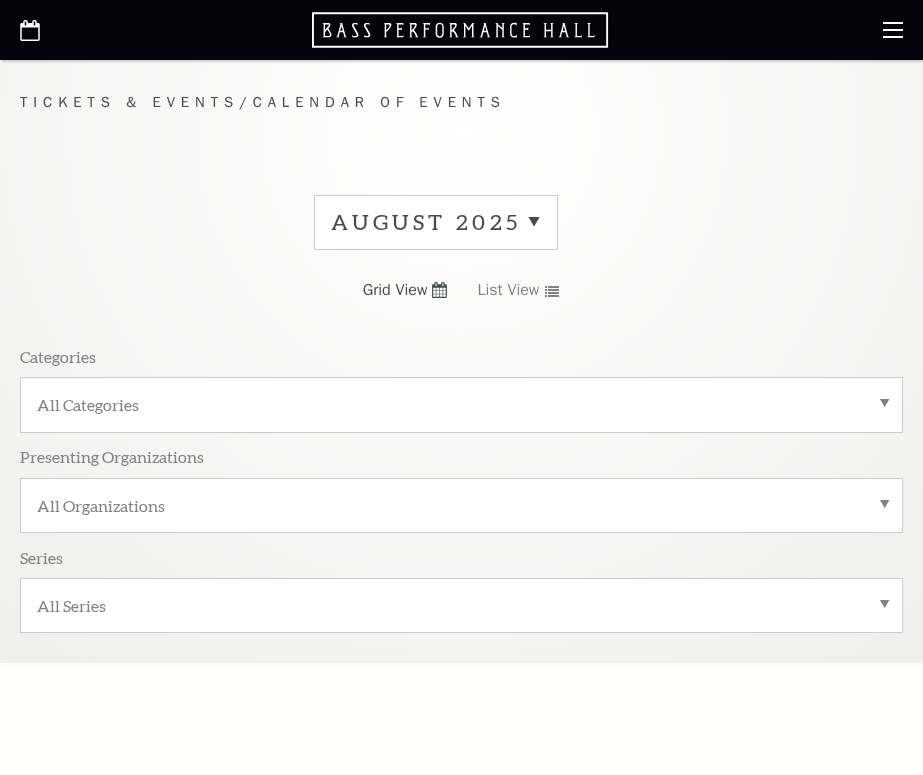 scroll, scrollTop: 0, scrollLeft: 0, axis: both 